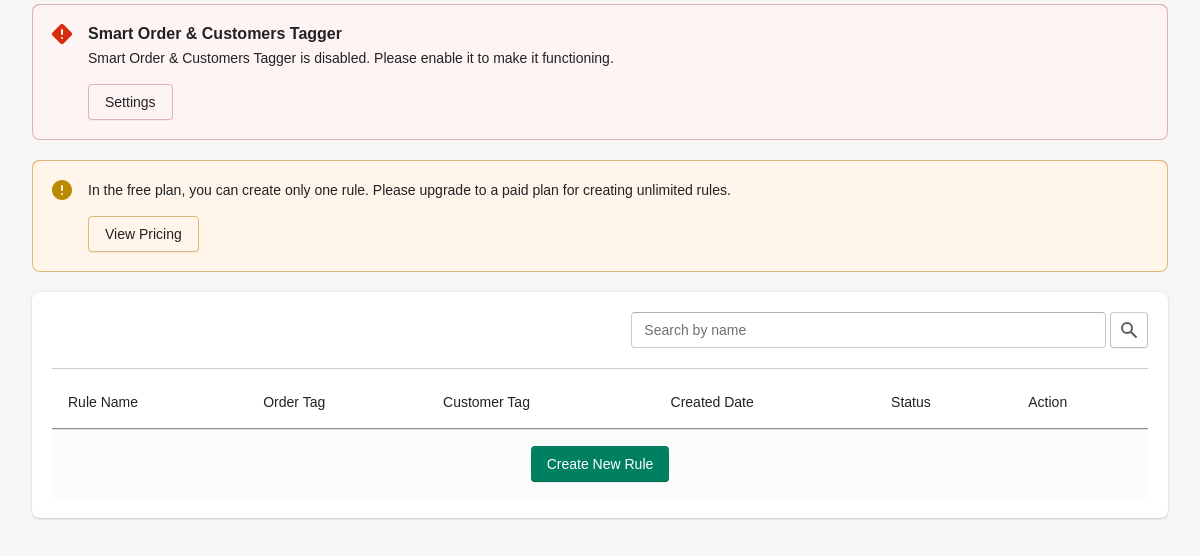 scroll, scrollTop: 52, scrollLeft: 0, axis: vertical 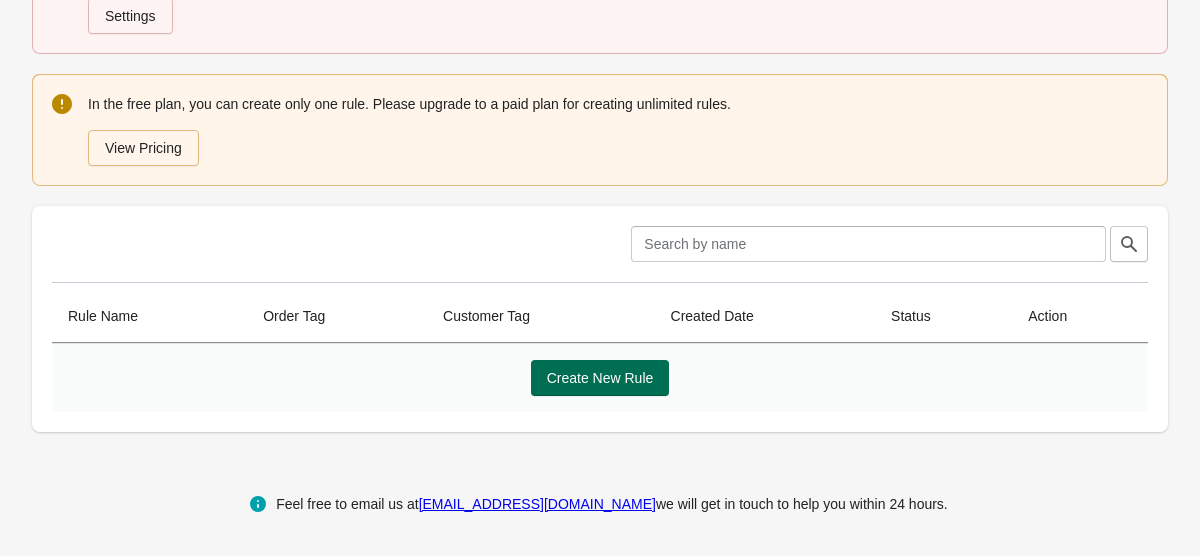 click on "Create New Rule" at bounding box center (600, 378) 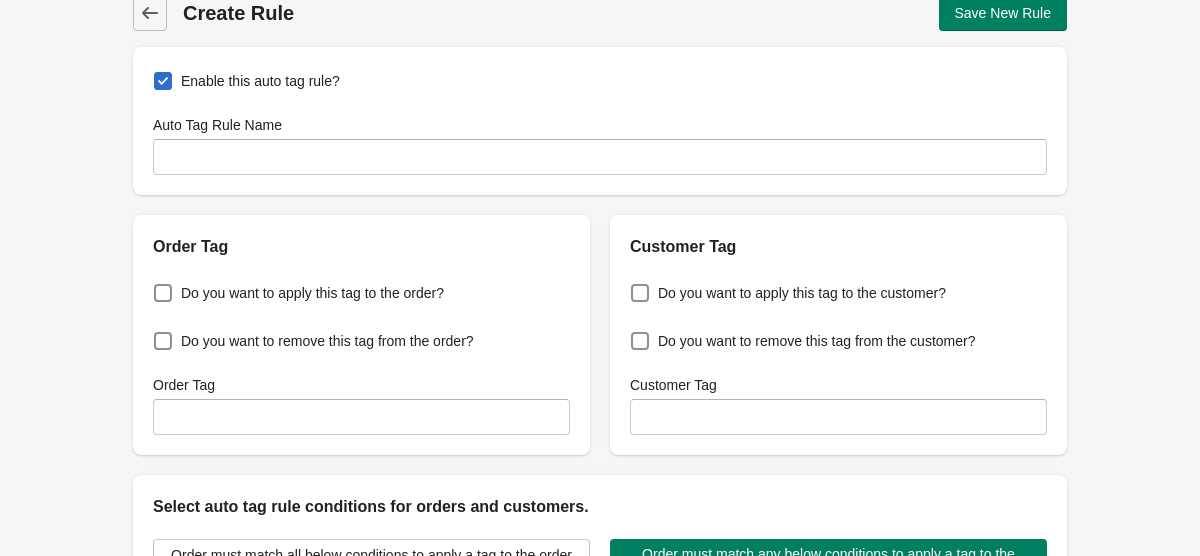 scroll, scrollTop: 0, scrollLeft: 0, axis: both 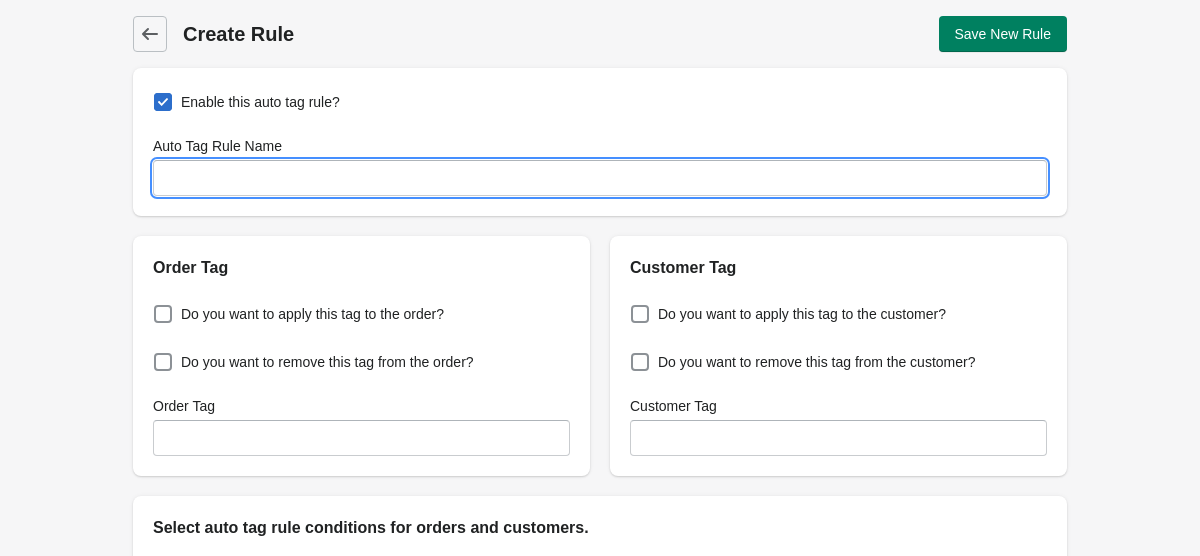click on "Auto Tag Rule Name" at bounding box center (600, 178) 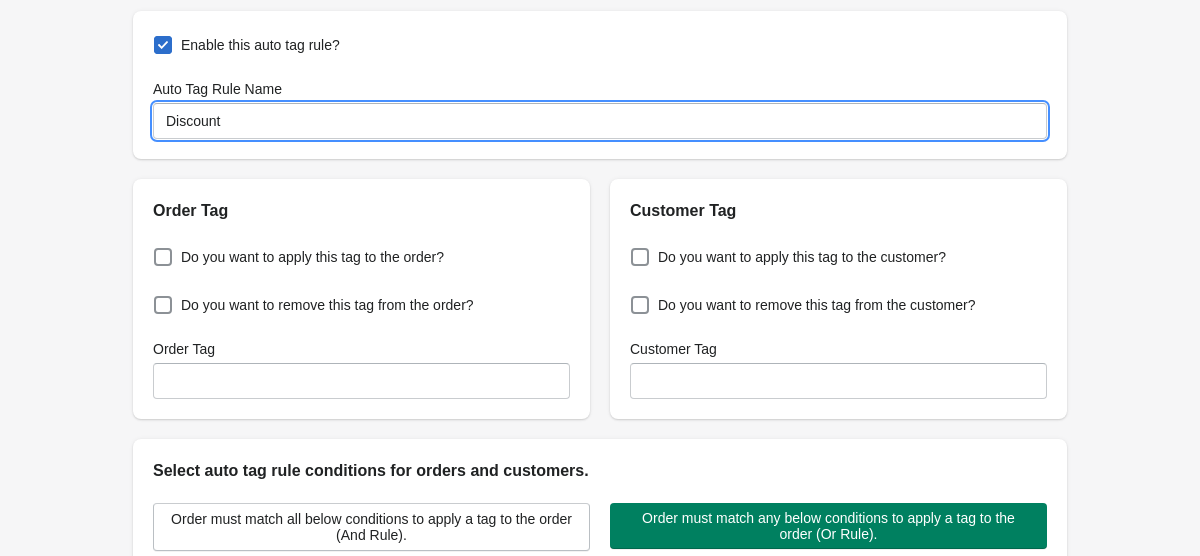 scroll, scrollTop: 66, scrollLeft: 0, axis: vertical 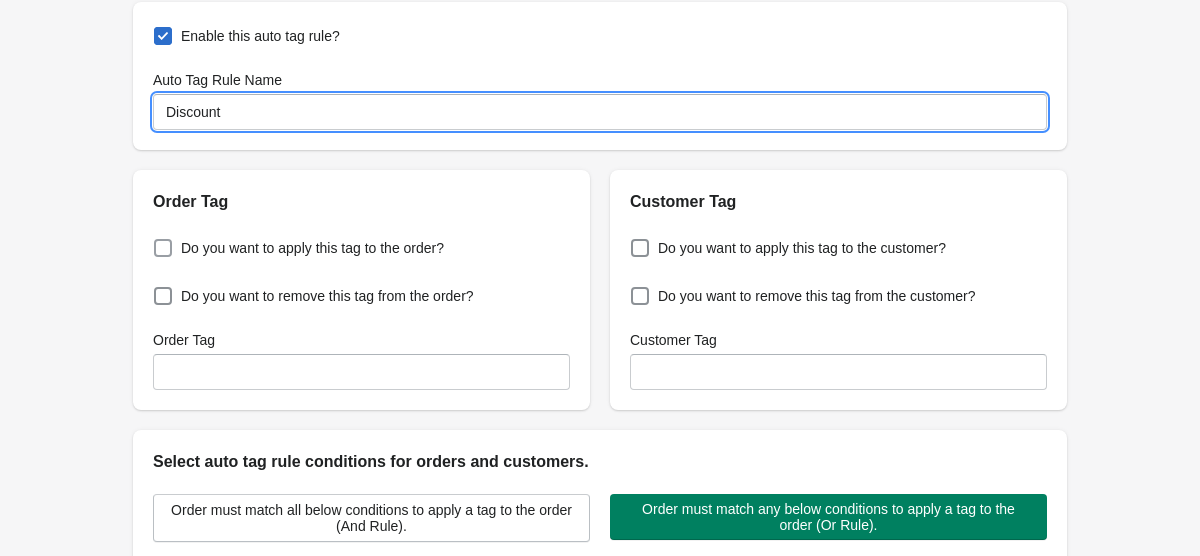 type on "Discount" 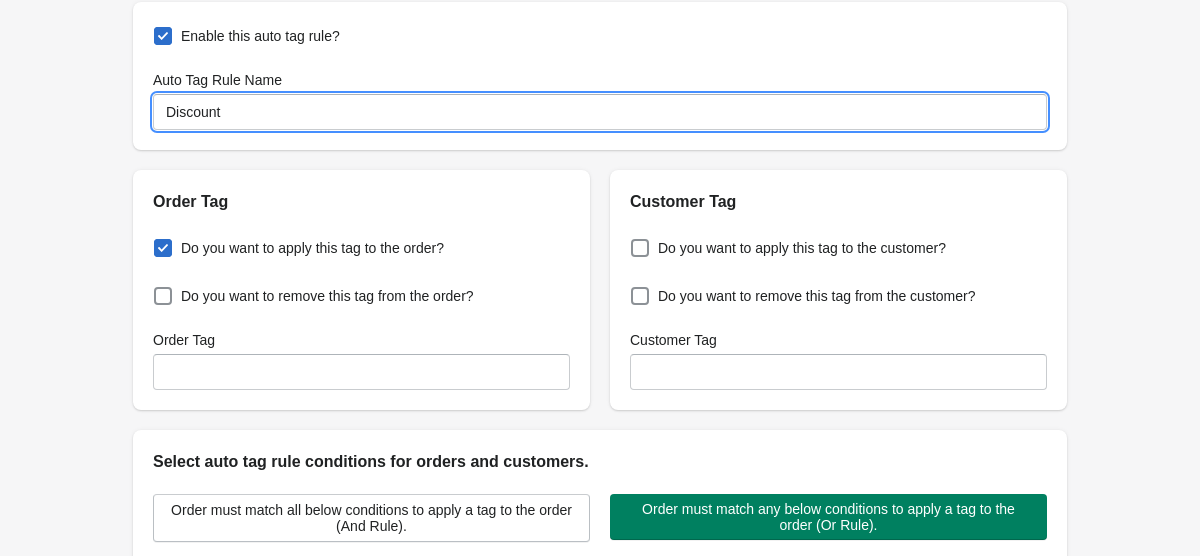 click on "Do you want to apply this tag to the order?" at bounding box center [158, 242] 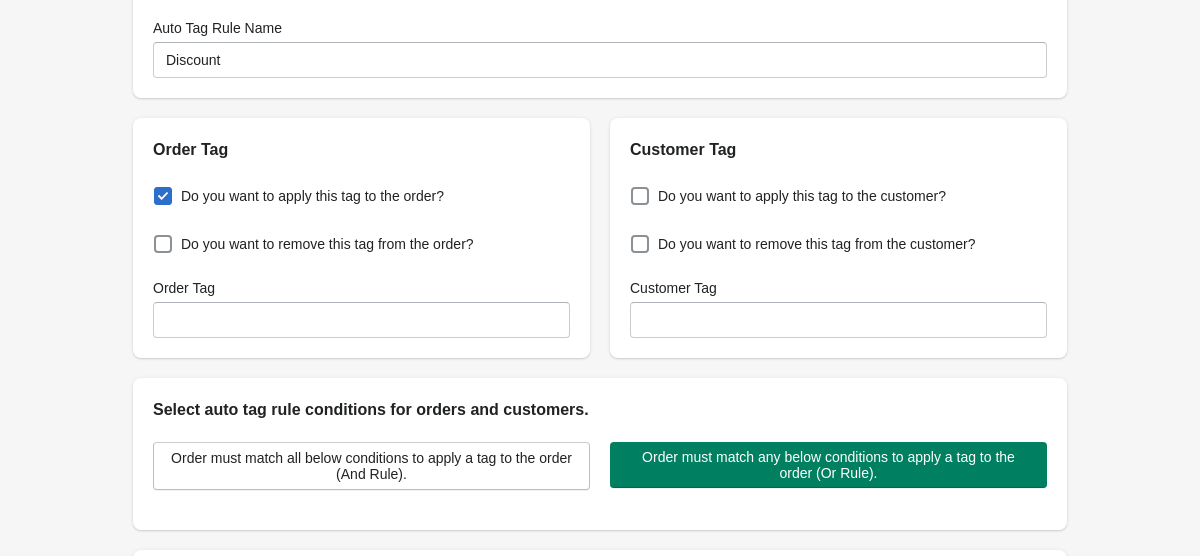 scroll, scrollTop: 124, scrollLeft: 0, axis: vertical 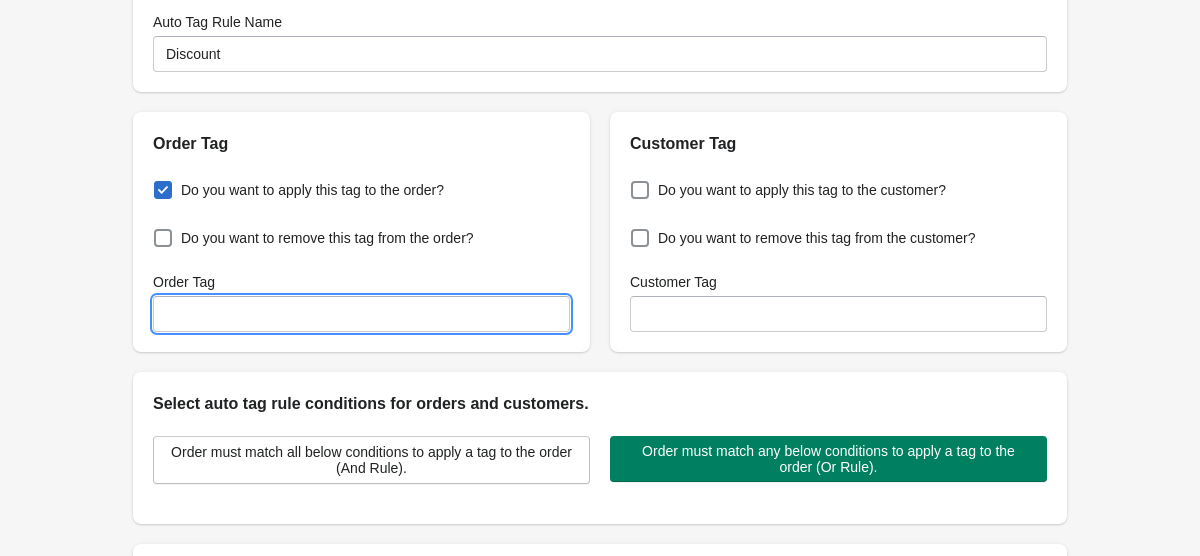 click on "Order Tag" at bounding box center [361, 314] 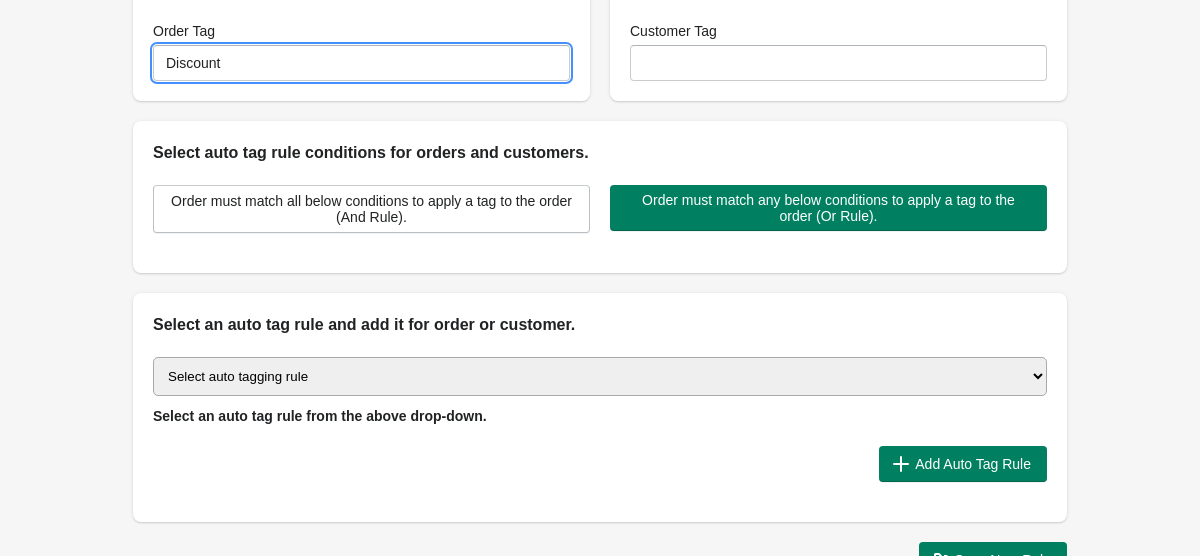 scroll, scrollTop: 376, scrollLeft: 0, axis: vertical 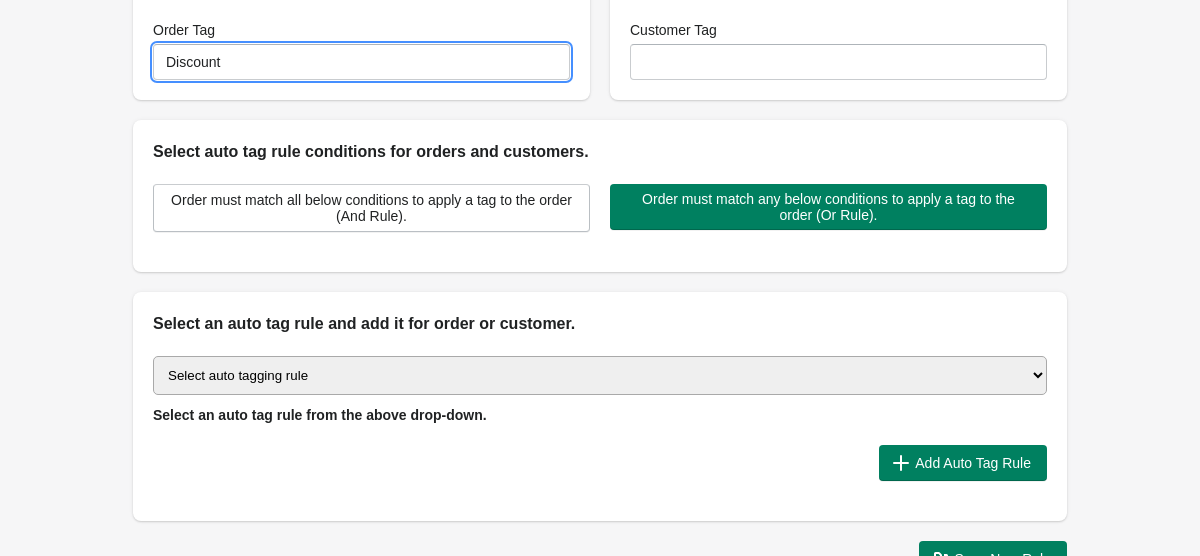 type on "Discount" 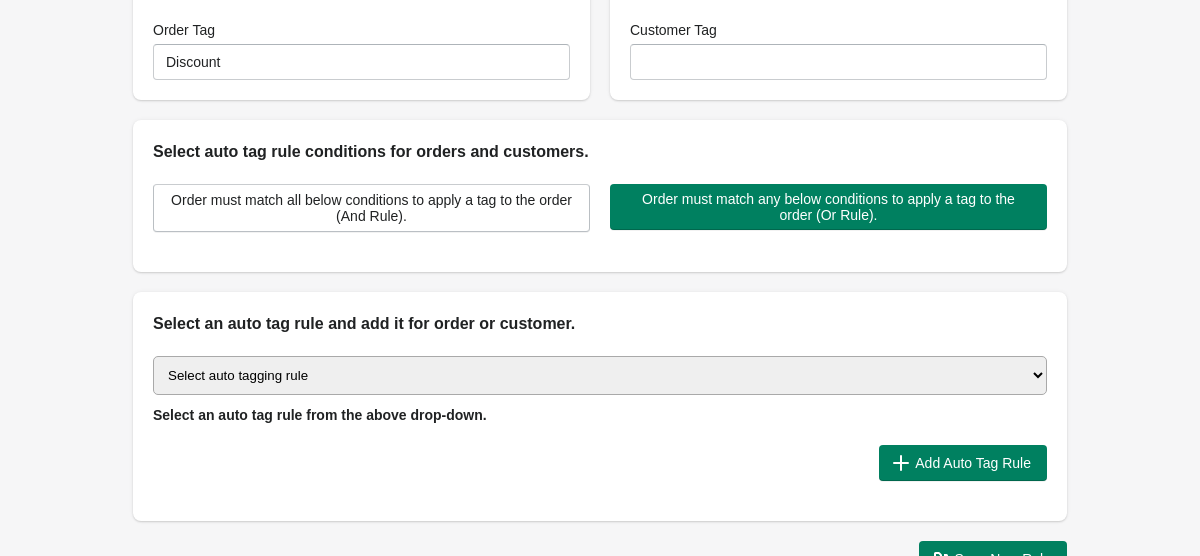 select on "42" 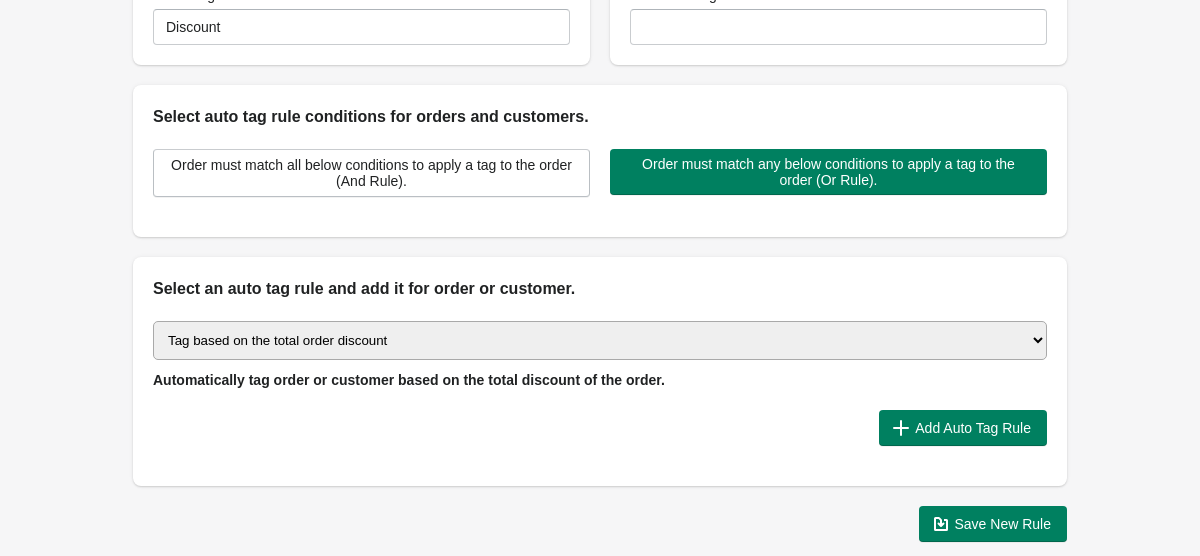 scroll, scrollTop: 429, scrollLeft: 0, axis: vertical 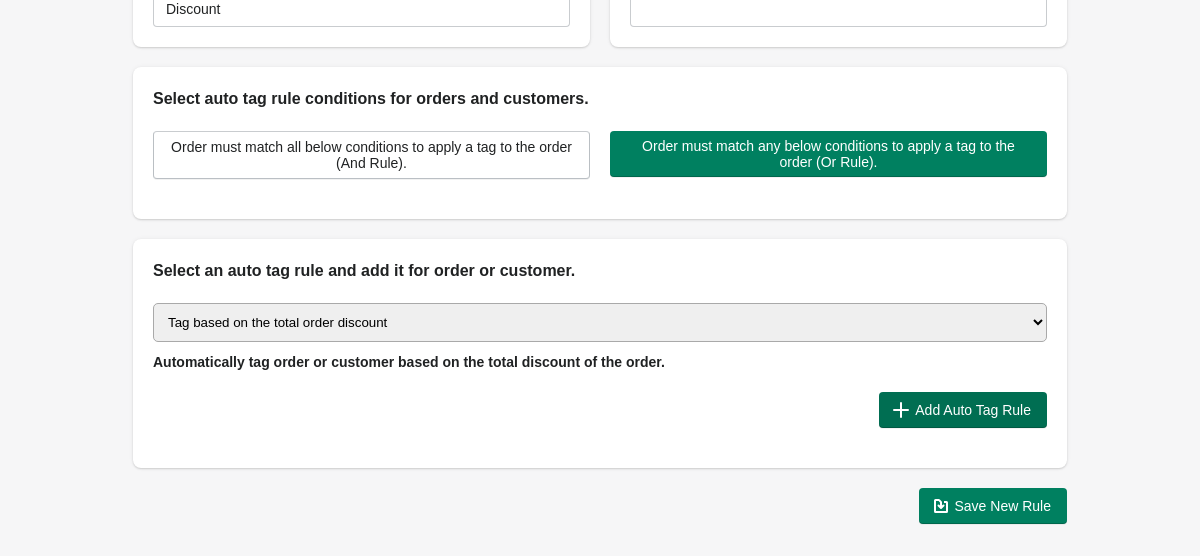 click on "Add Auto Tag Rule" at bounding box center [963, 410] 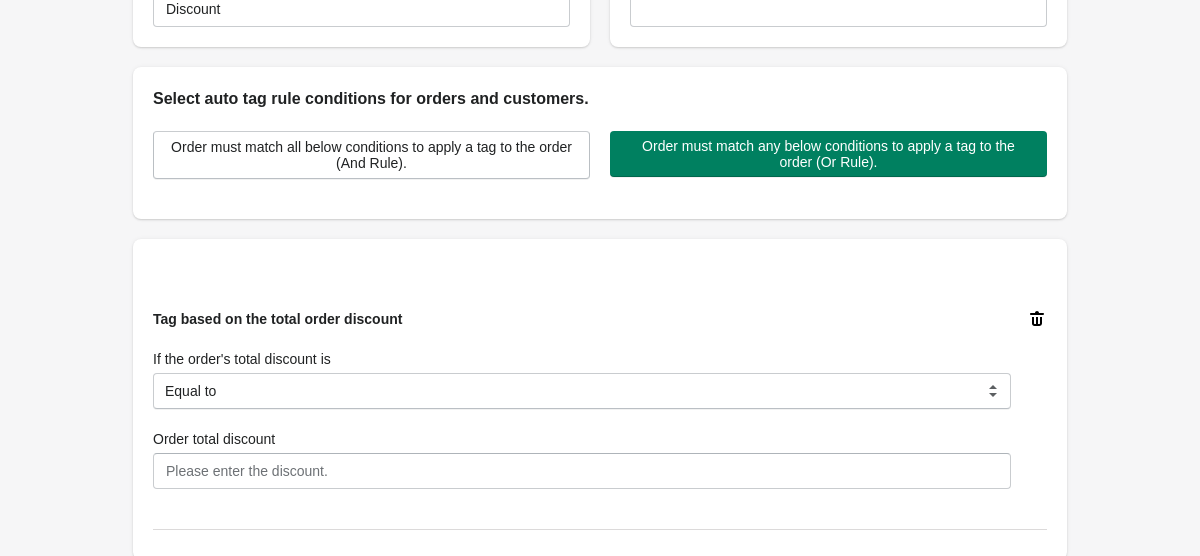 scroll, scrollTop: 518, scrollLeft: 0, axis: vertical 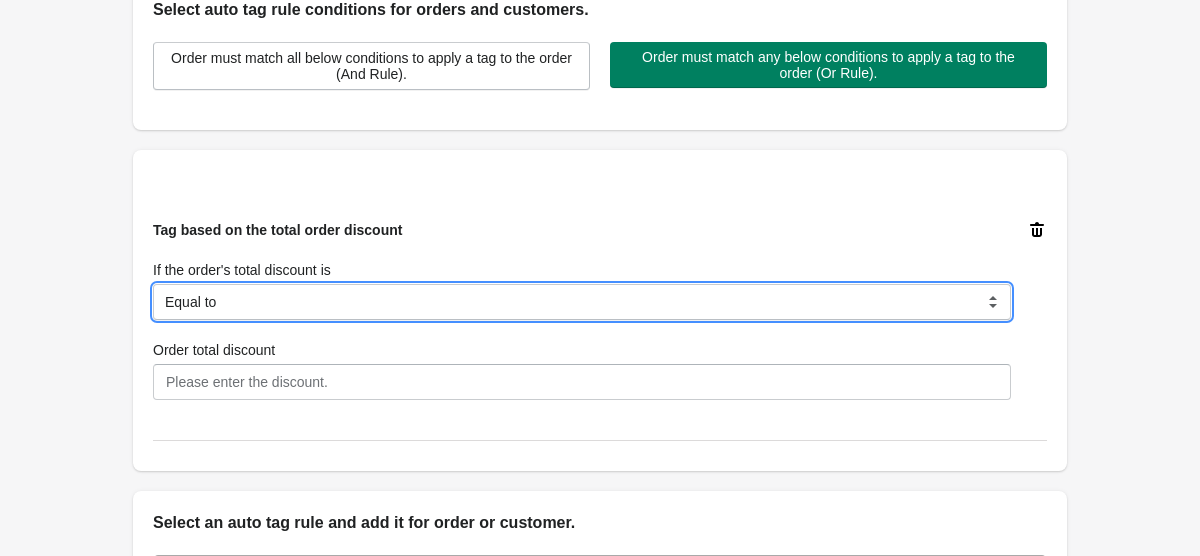 click on "Equal to Greater than Less than" at bounding box center (582, 302) 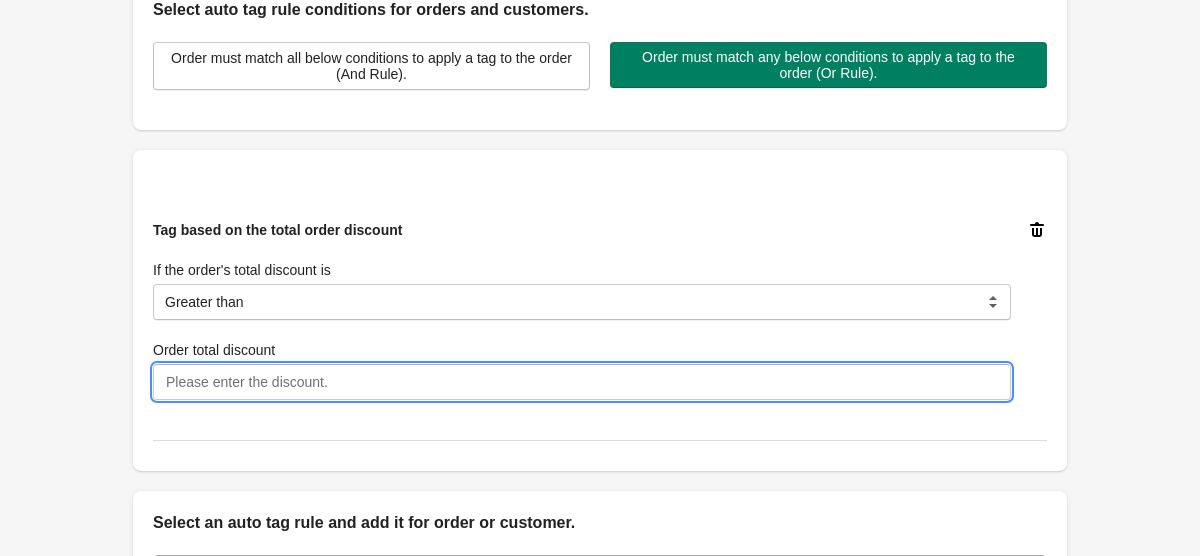 click on "Order total discount" at bounding box center (582, 382) 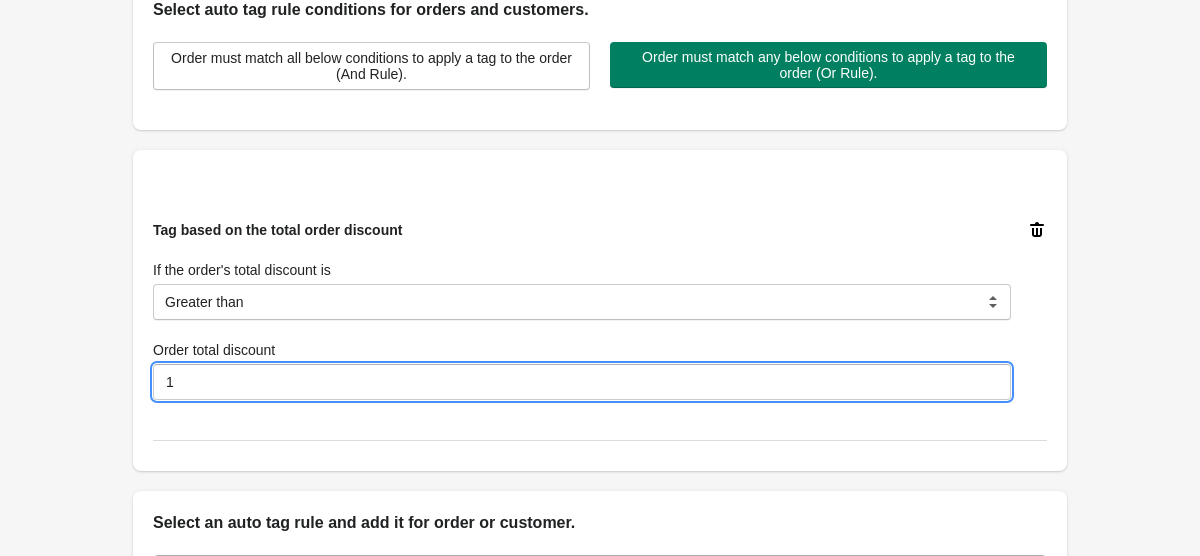 click on "Tag based on the total order discount If the order's total discount is Equal to Greater than Less than Greater than Order total discount 1" at bounding box center [600, 310] 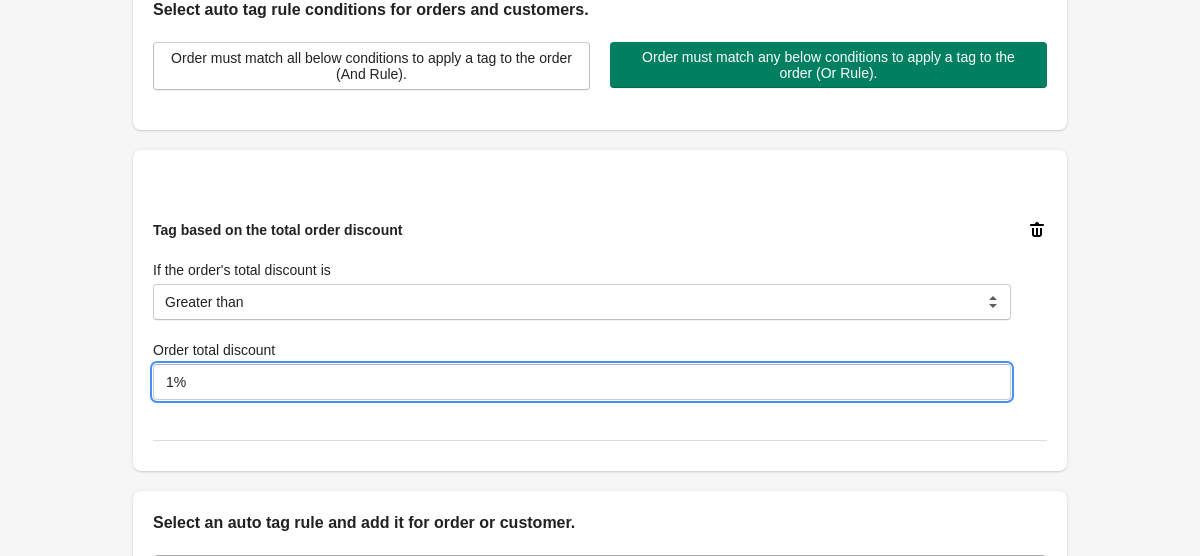 click on "1%" at bounding box center (582, 382) 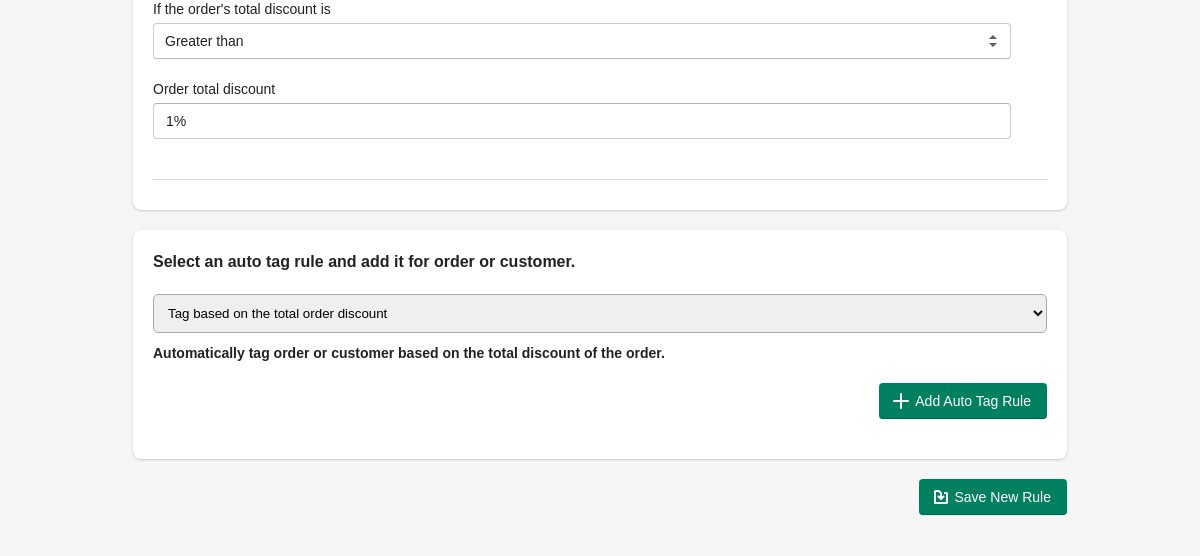 scroll, scrollTop: 801, scrollLeft: 0, axis: vertical 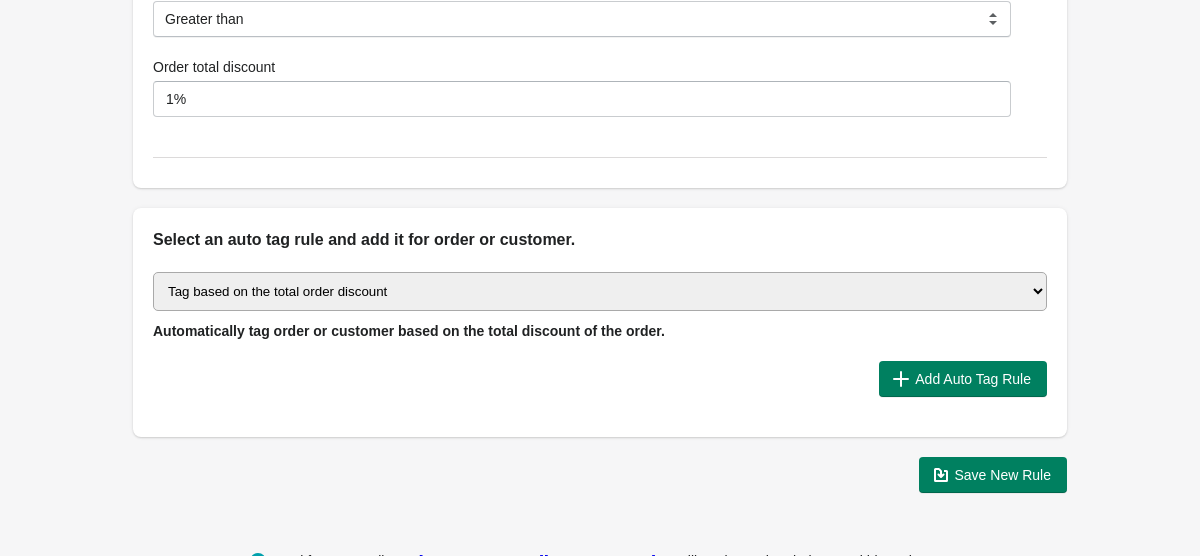 click on "Select auto tagging rule Tag by order amount Tag based on the order count (Volume) Tag by Discount Code Tag based on the Payment Method Tag based on the order additional details or additional attribute Tag based on payment status Tag based on fulfillment status Tag Based on the order source name Tag by order weight (weight is matched in grams) Tag based on the total order discount Use order additional fields value as a tag Add a tag based on the order creation date Add a tag based on the order note Add a tag based on the order tag Tag orders or customers based on the order's customer locale(language) Add a tag based on the order status Add a tag based on the order taxes status. Tag order or customer based on the order risk level. Use the order discount code as a tag. Tag based on the POS location id Tag based on the order tip (tipping) amount Tag based on the fulfilment location id Tag based on the order total item count Use order variant SKUs as a tag Use order note as a tag Tag by Collection" at bounding box center (600, 291) 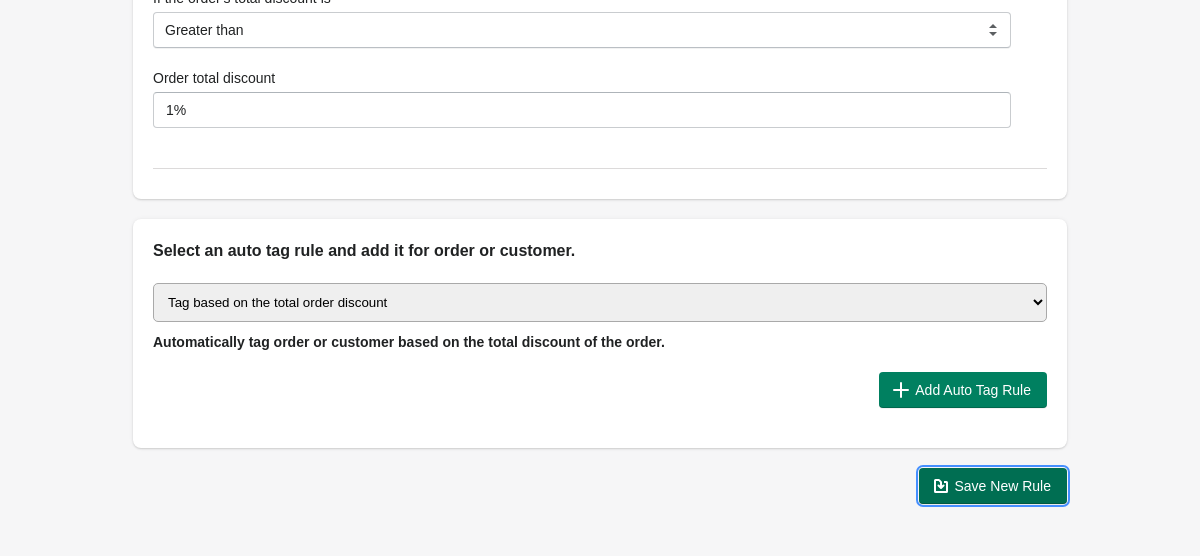 click on "Save New Rule" at bounding box center [1003, 486] 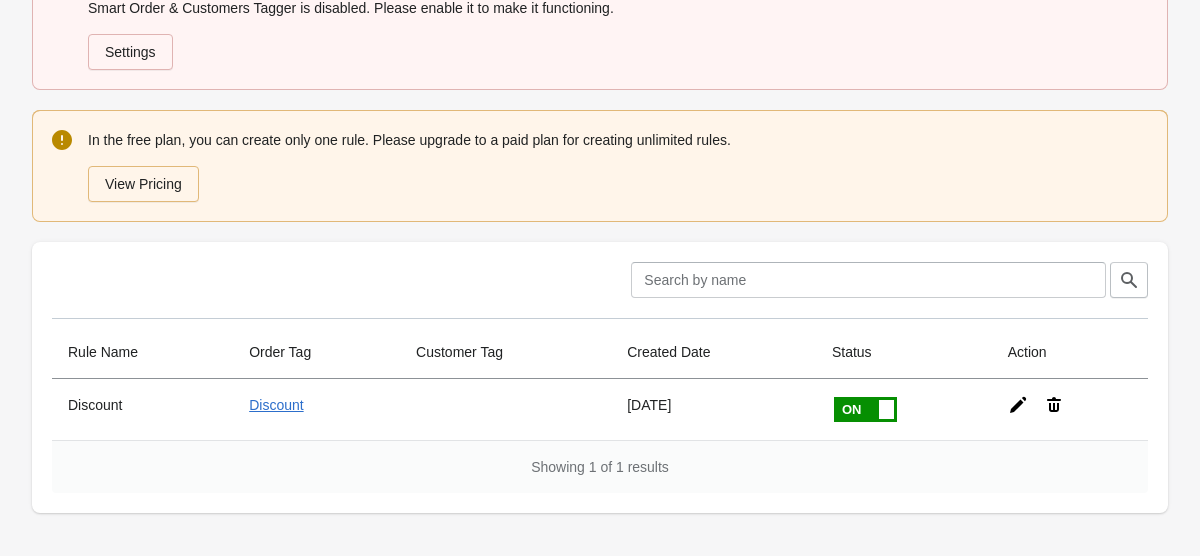 scroll, scrollTop: 196, scrollLeft: 0, axis: vertical 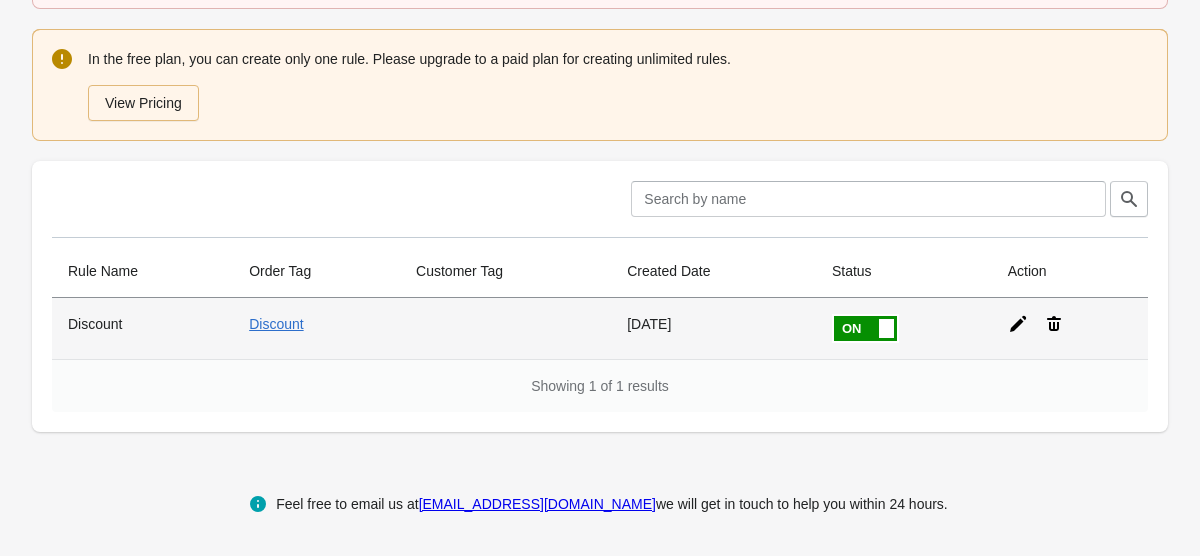 click 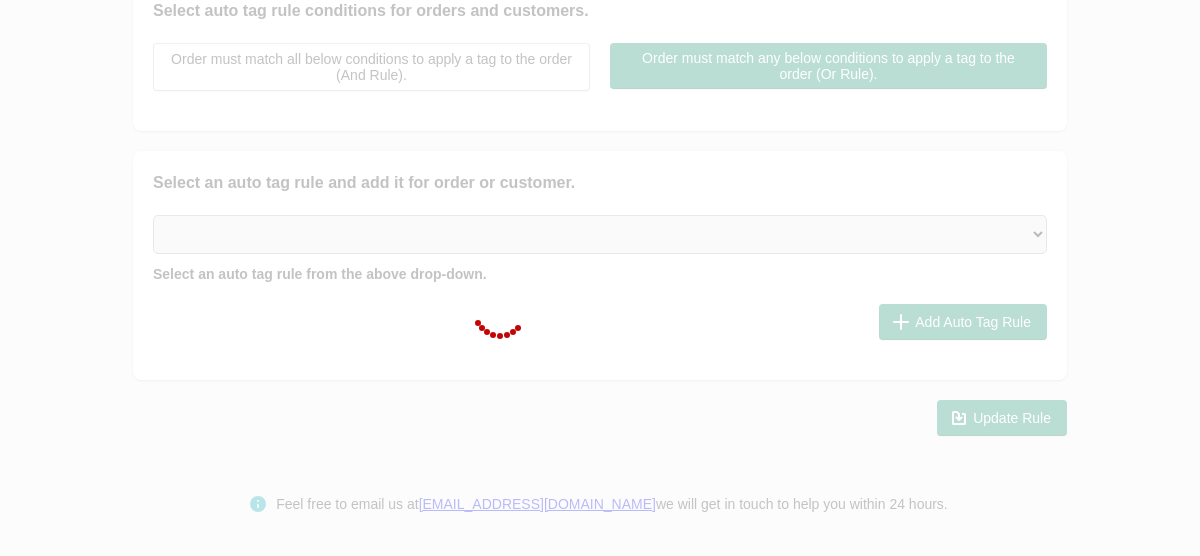 type on "Discount" 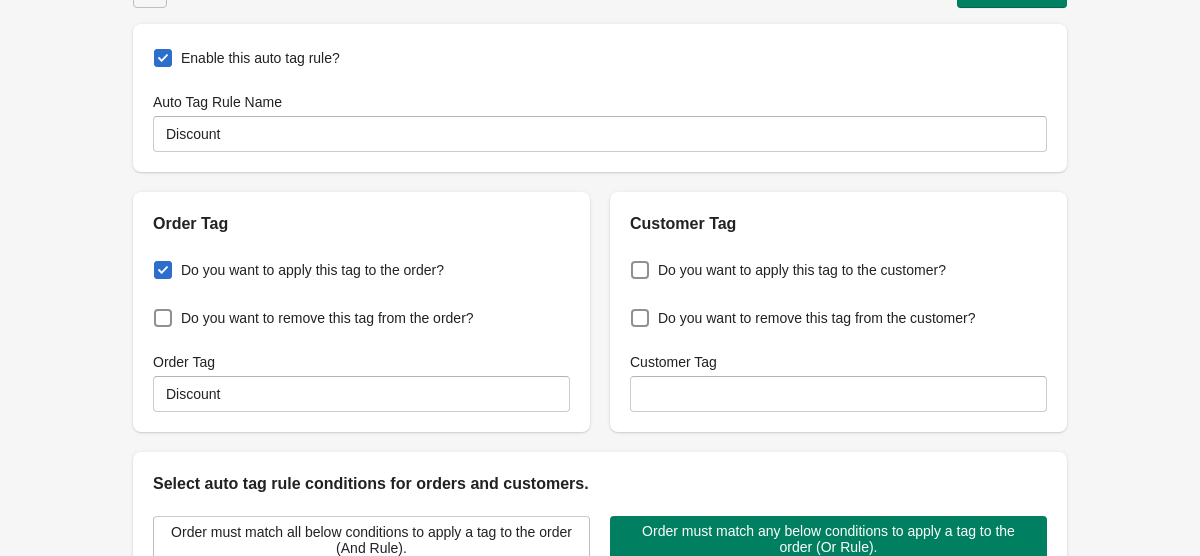 scroll, scrollTop: 0, scrollLeft: 0, axis: both 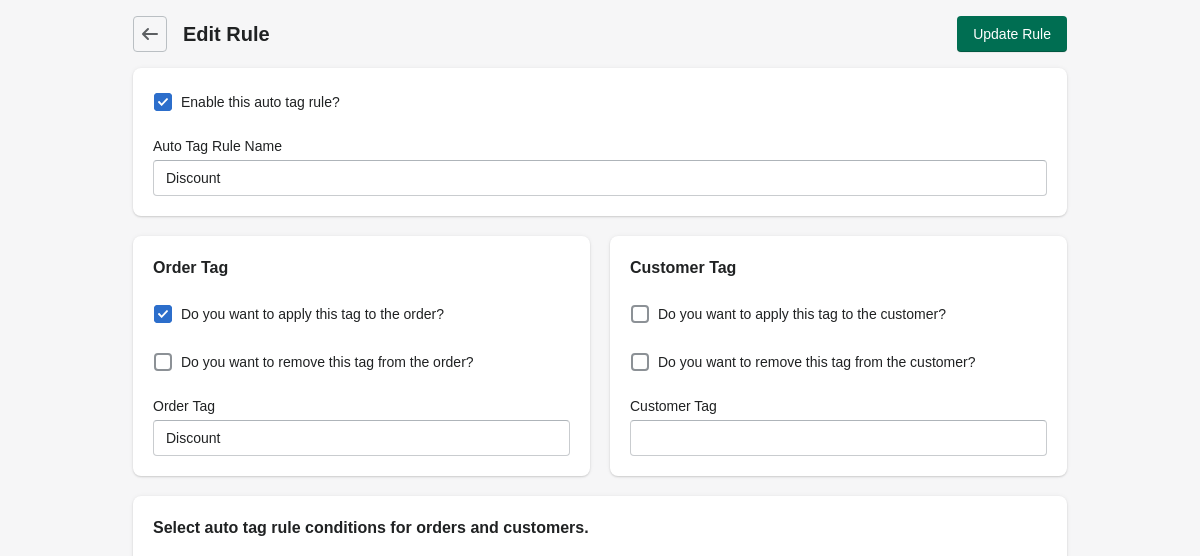 click on "Update Rule" at bounding box center [1012, 34] 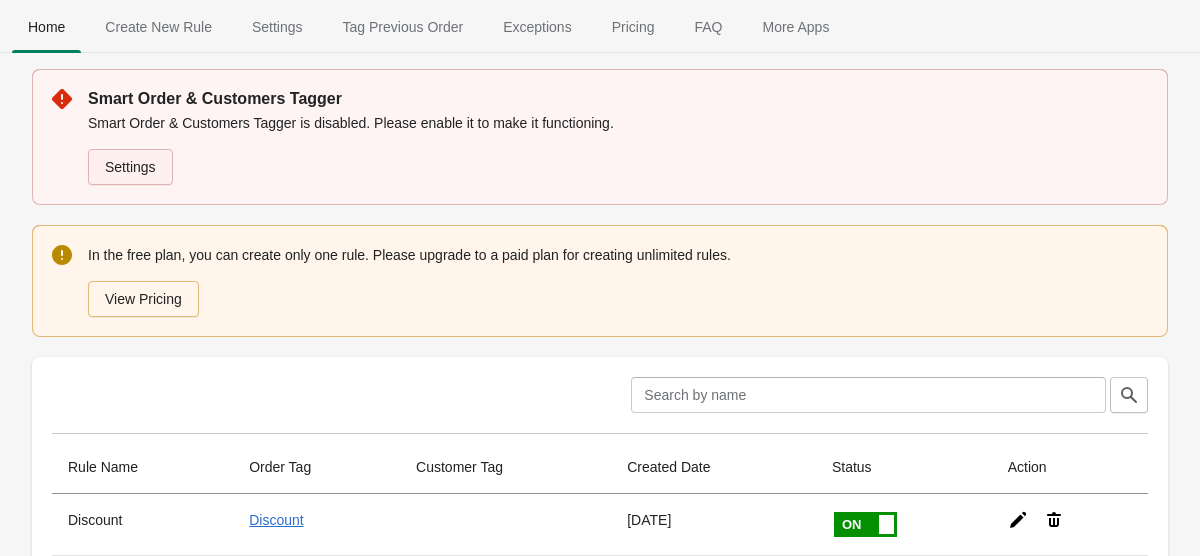 click on "Settings" at bounding box center [130, 167] 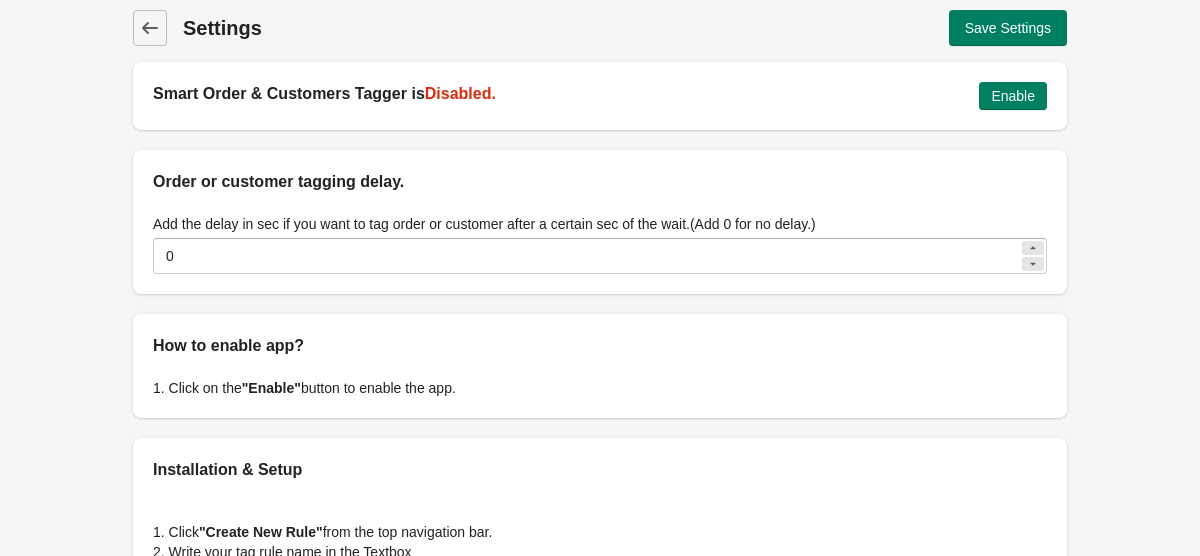 scroll, scrollTop: 0, scrollLeft: 0, axis: both 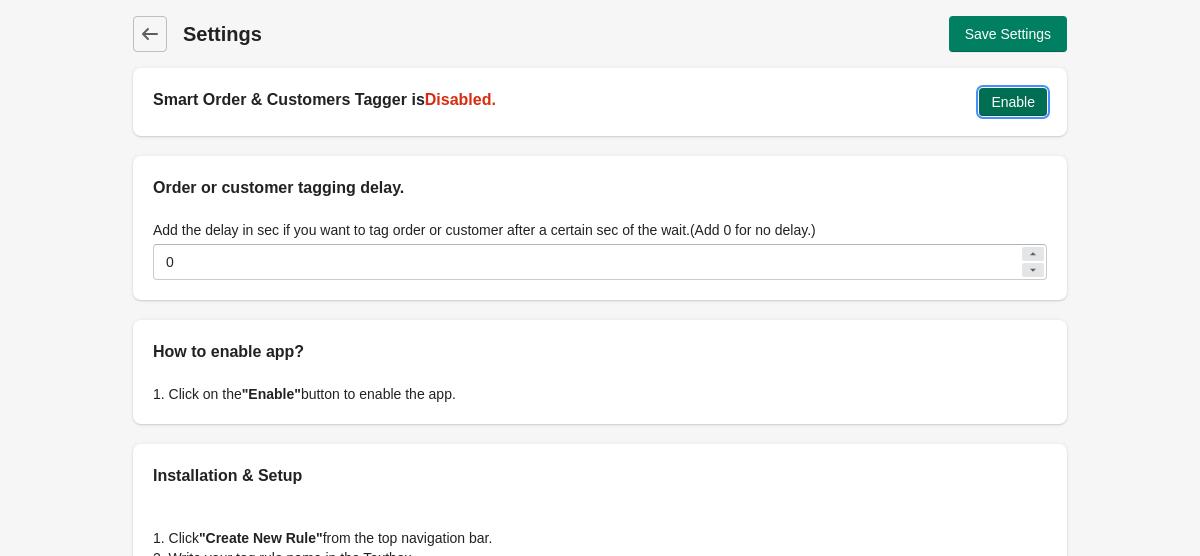 click on "Enable" at bounding box center (1013, 102) 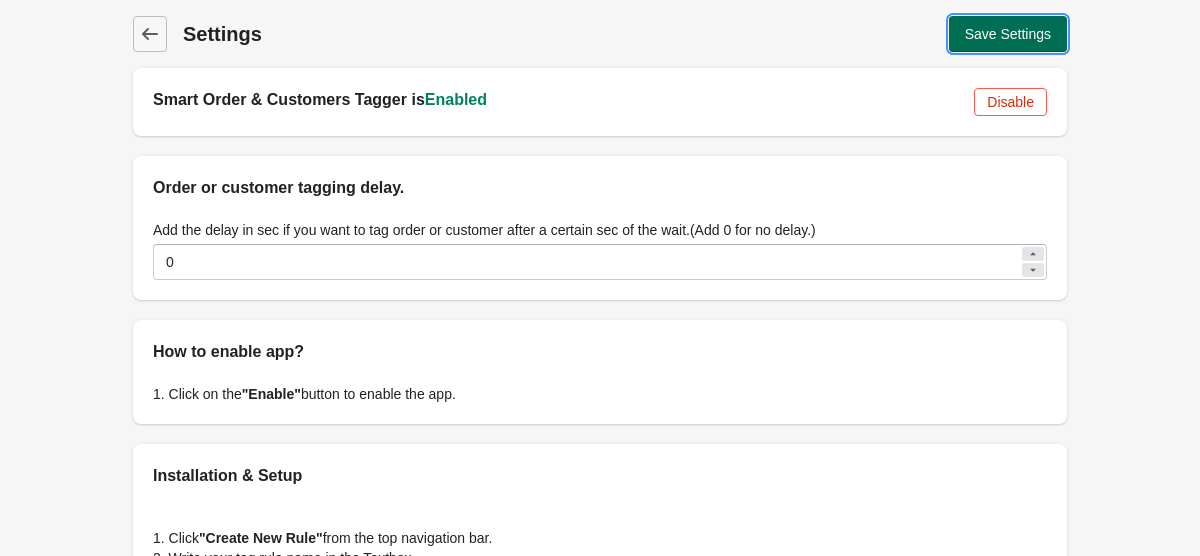 click on "Save Settings" at bounding box center (1008, 34) 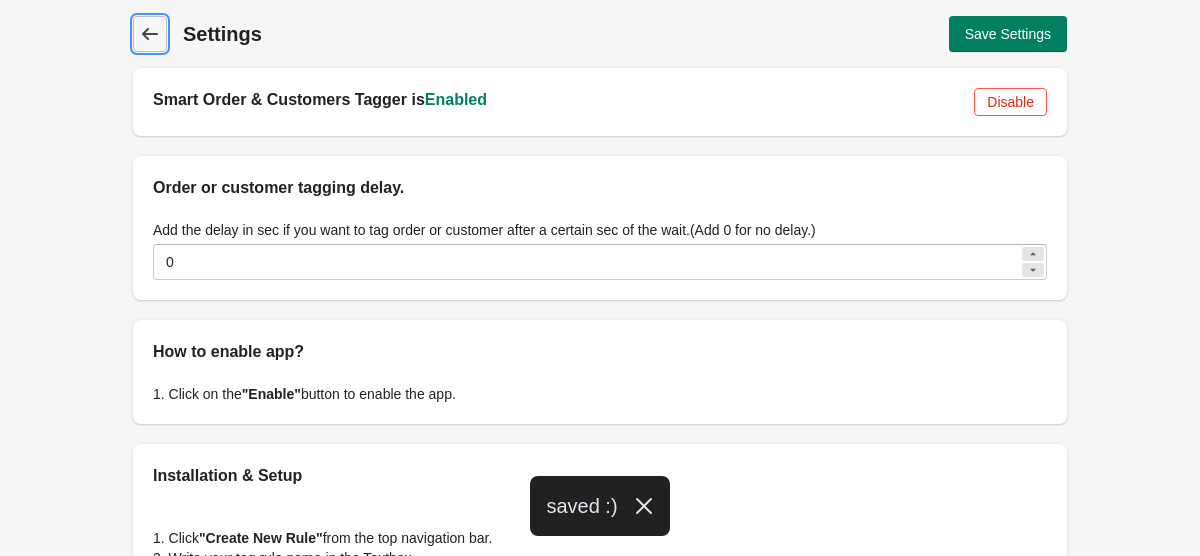 click 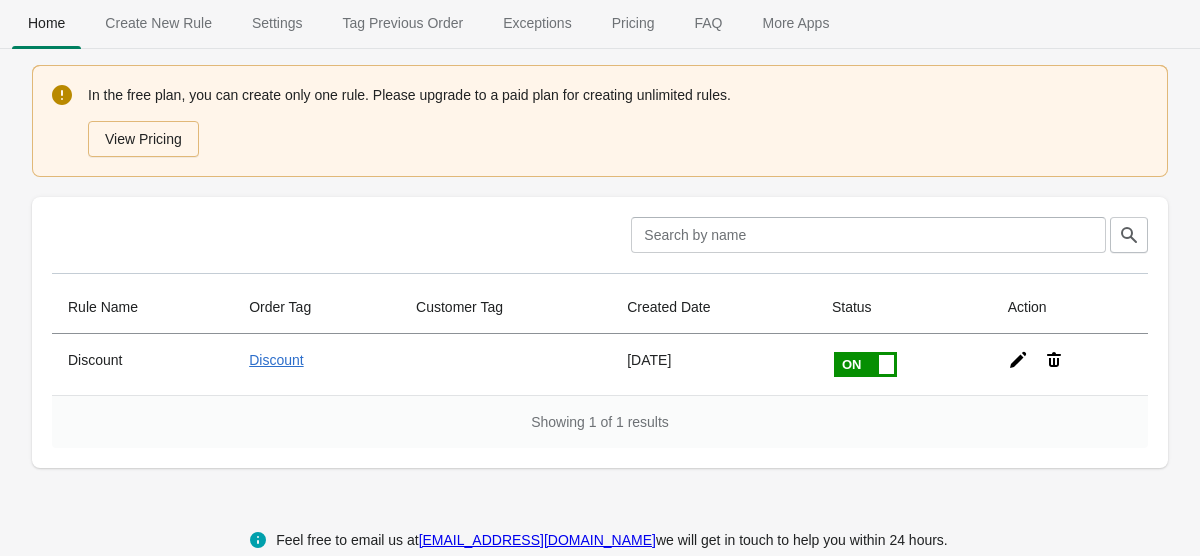 scroll, scrollTop: 0, scrollLeft: 0, axis: both 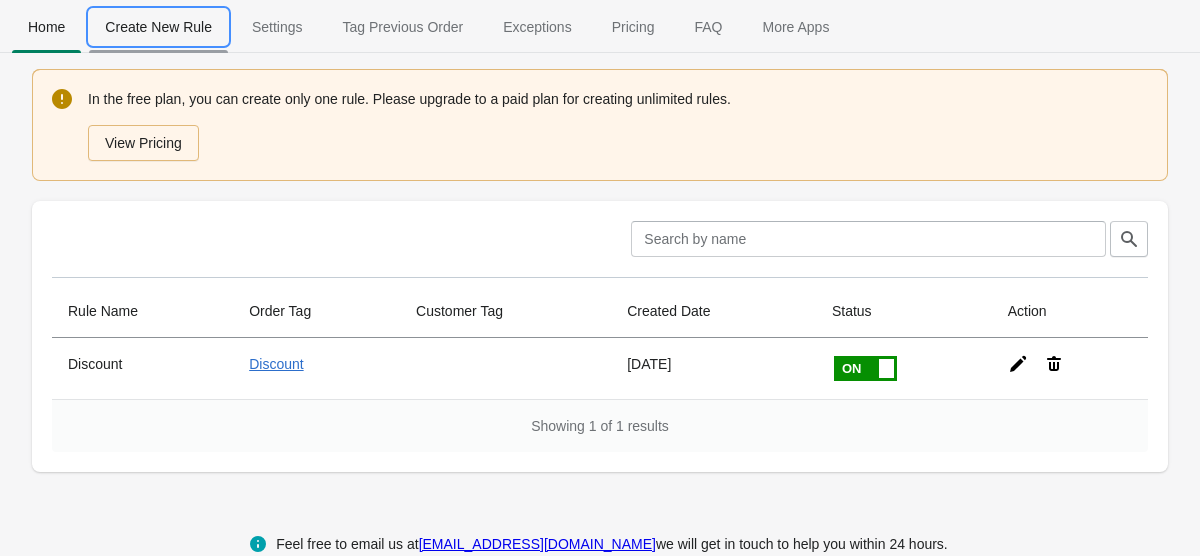 click on "Create New Rule" at bounding box center (158, 27) 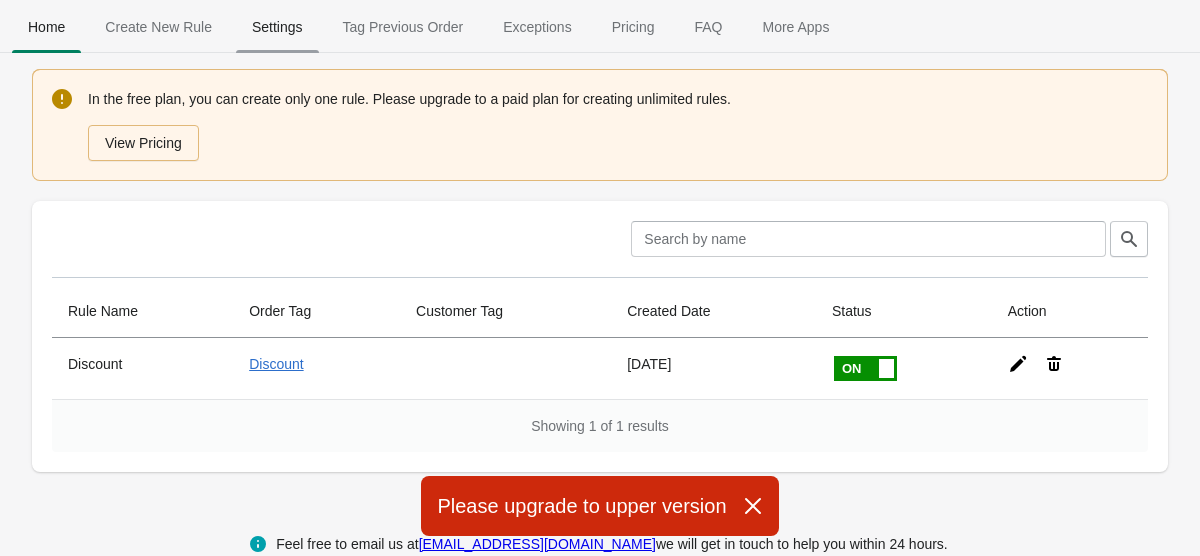 click on "Settings" at bounding box center [277, 27] 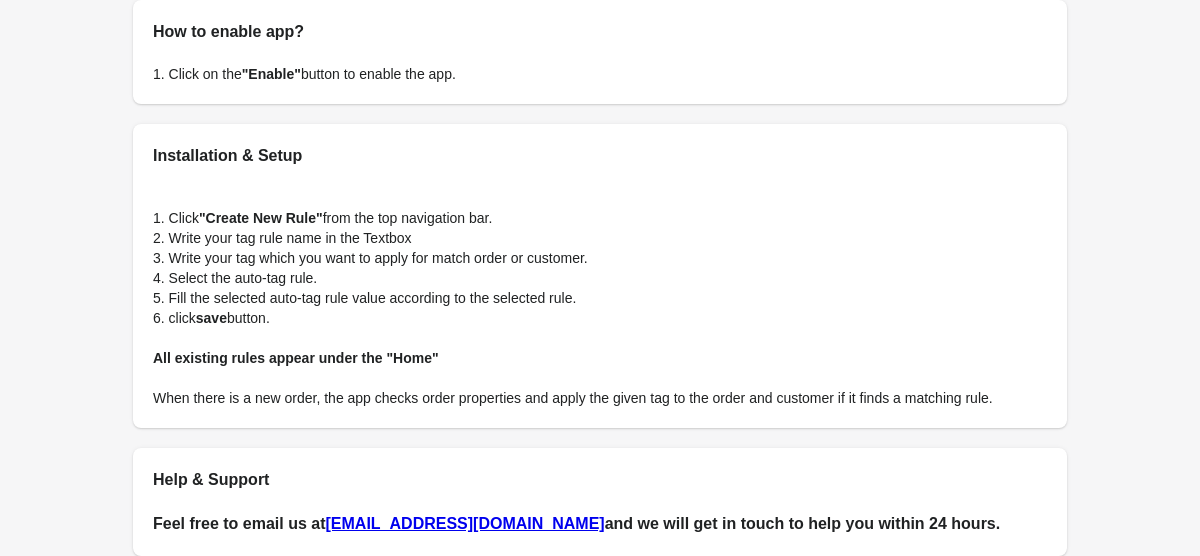 scroll, scrollTop: 0, scrollLeft: 0, axis: both 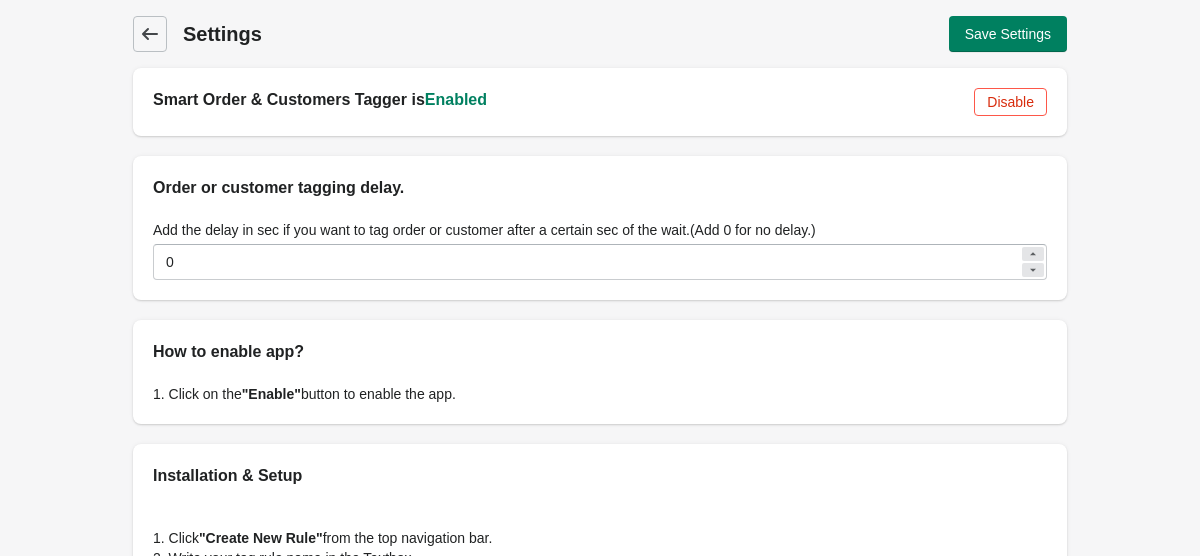 click 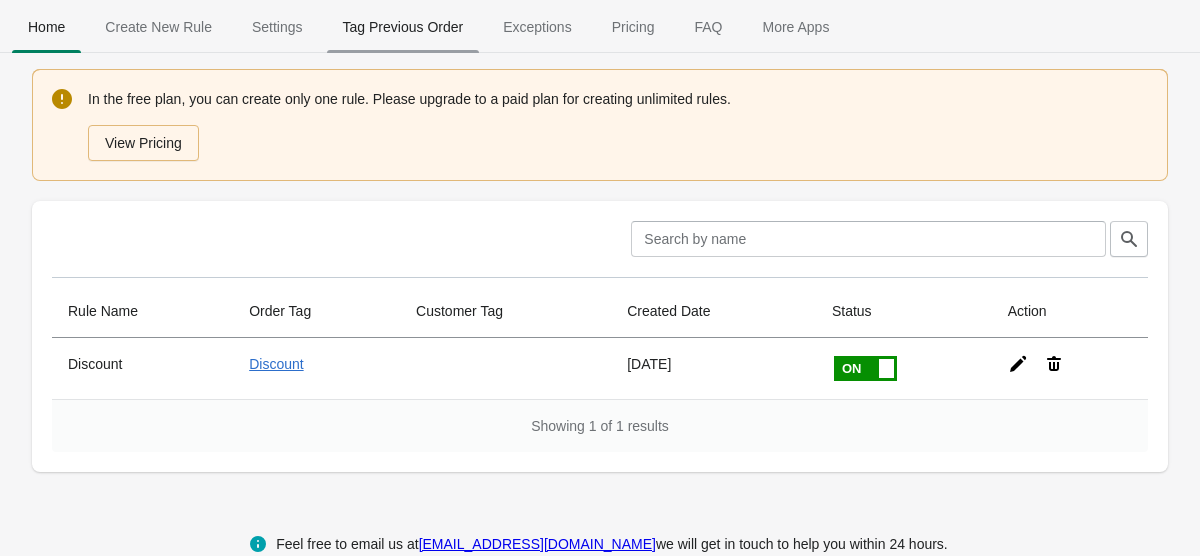 click on "Tag Previous Order" at bounding box center (403, 27) 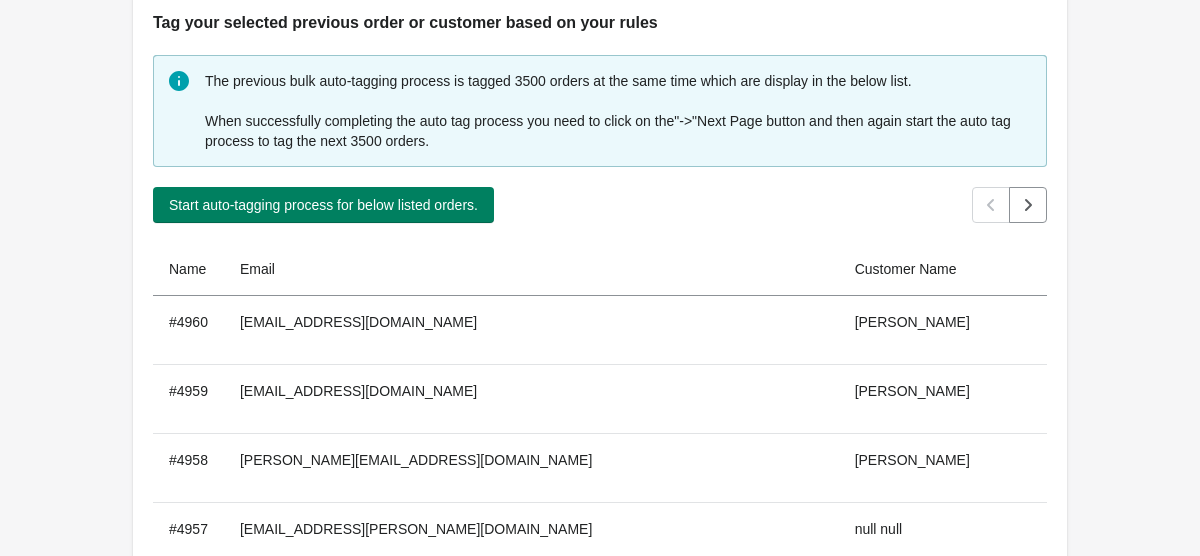 scroll, scrollTop: 481, scrollLeft: 0, axis: vertical 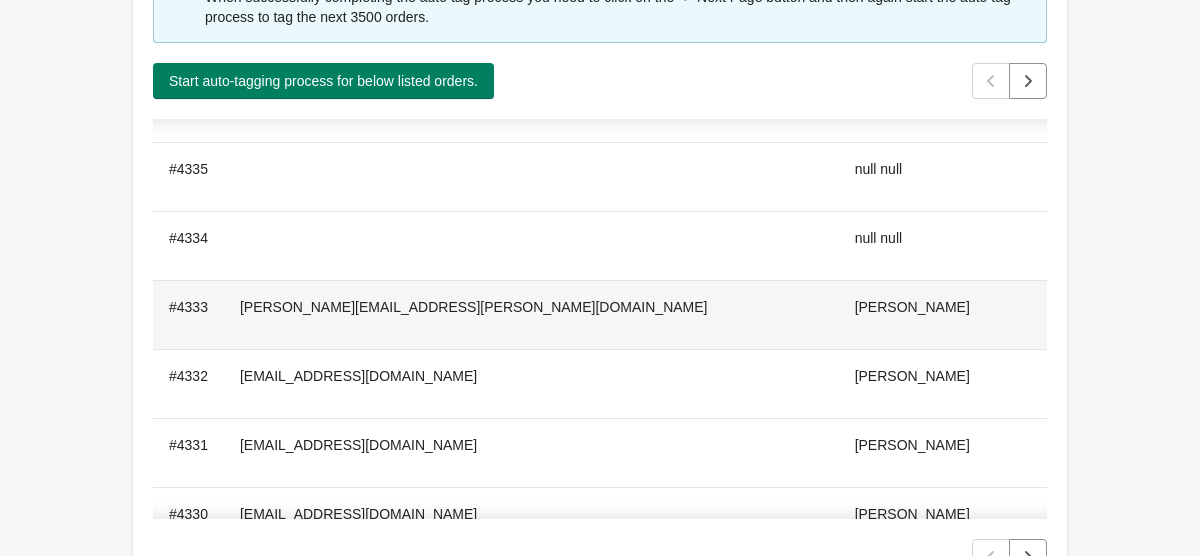 click 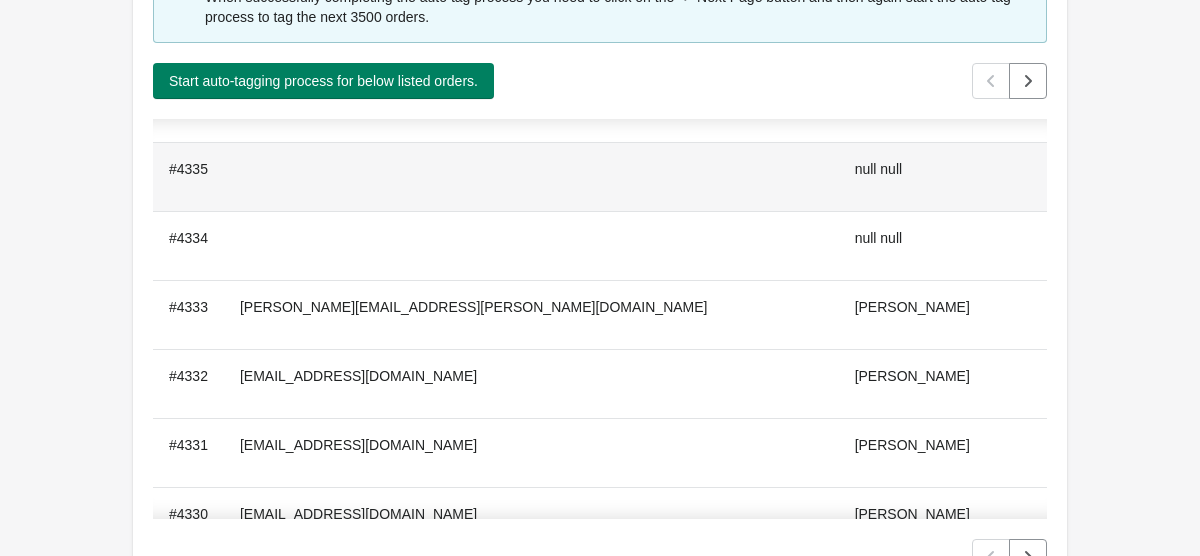 scroll, scrollTop: 43130, scrollLeft: 0, axis: vertical 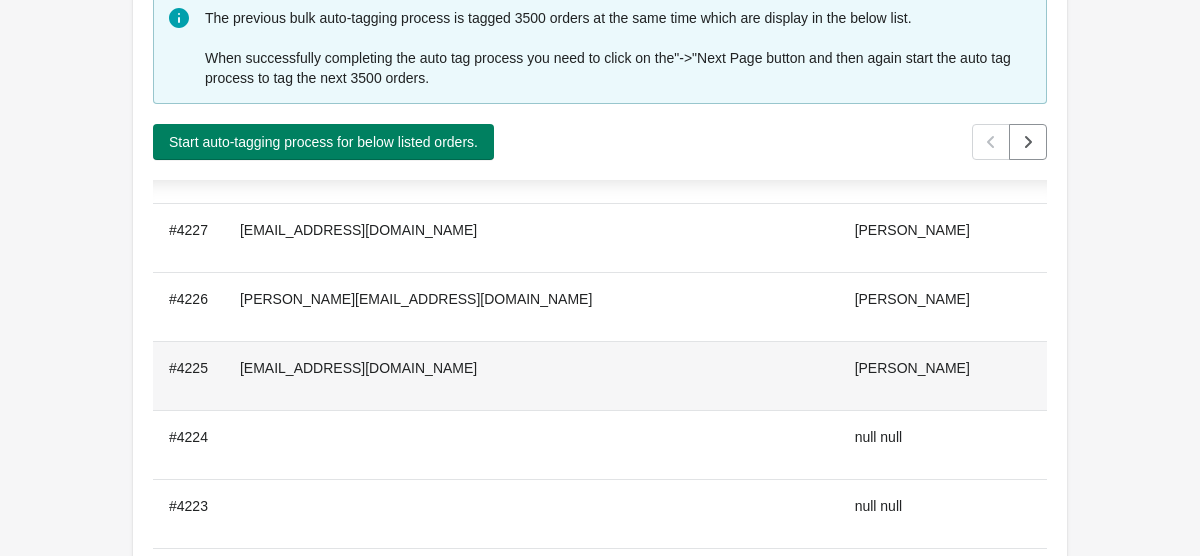 click 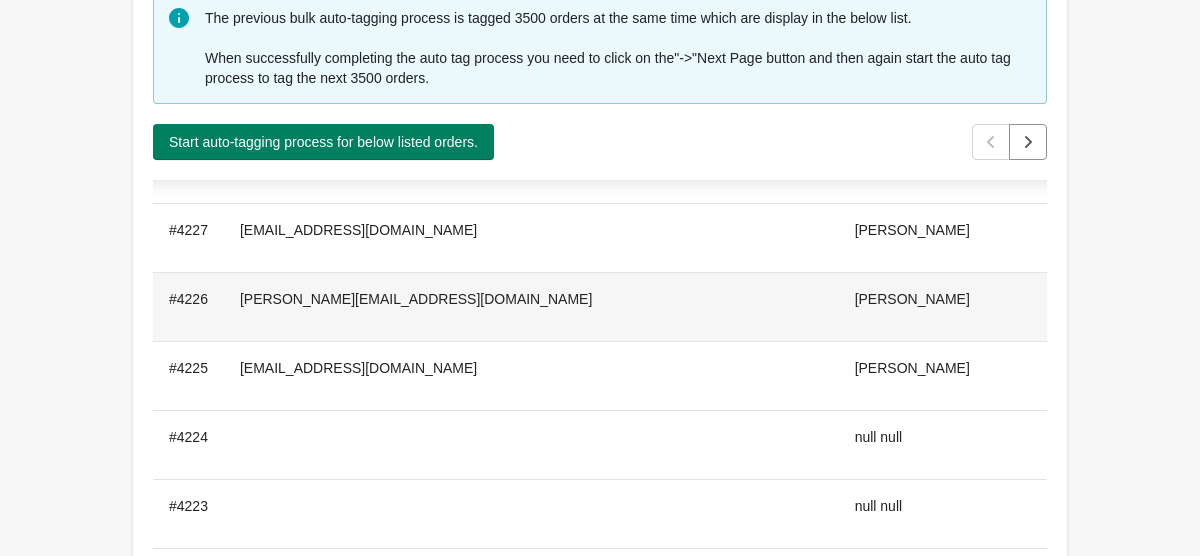 click 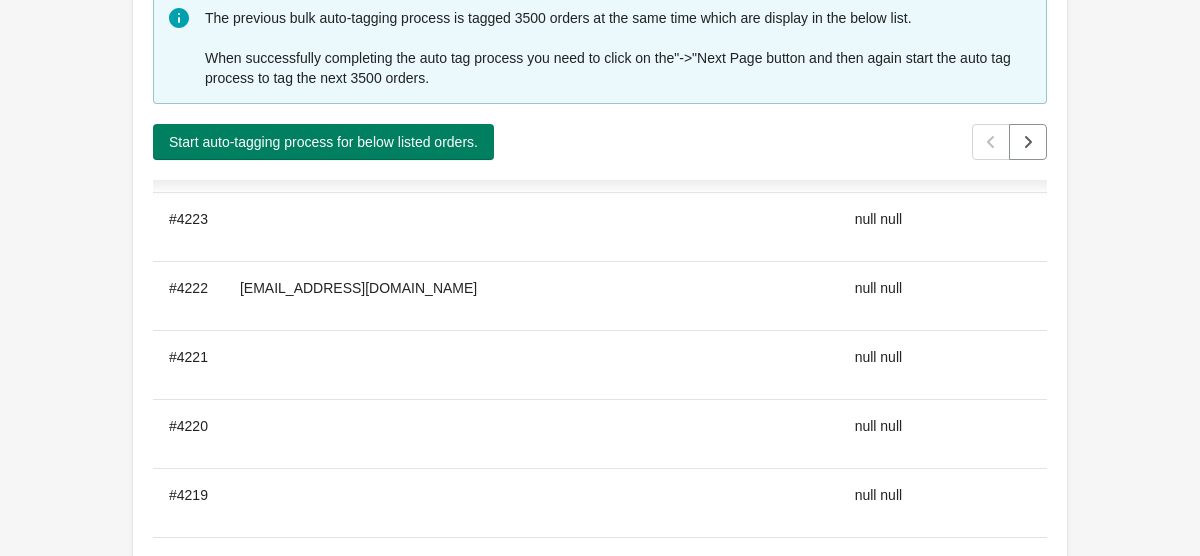scroll, scrollTop: 50897, scrollLeft: 0, axis: vertical 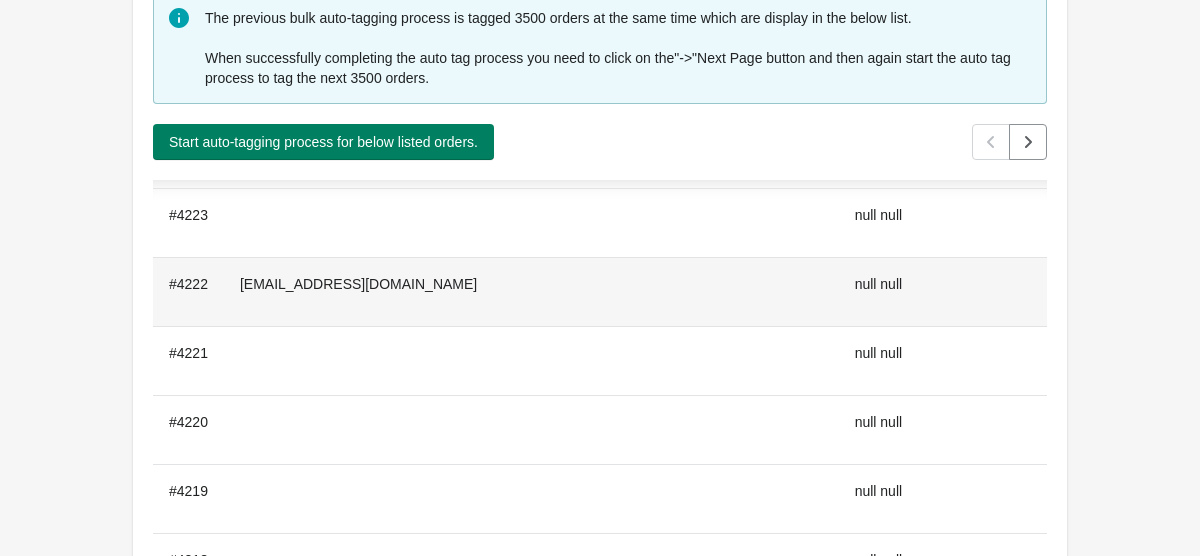 click 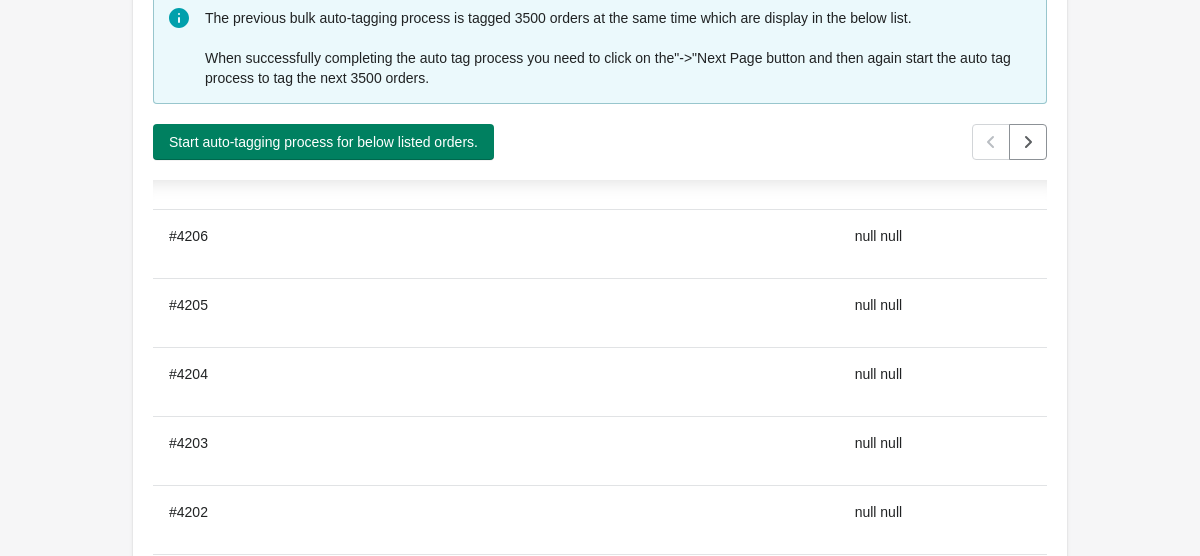 scroll, scrollTop: 52604, scrollLeft: 0, axis: vertical 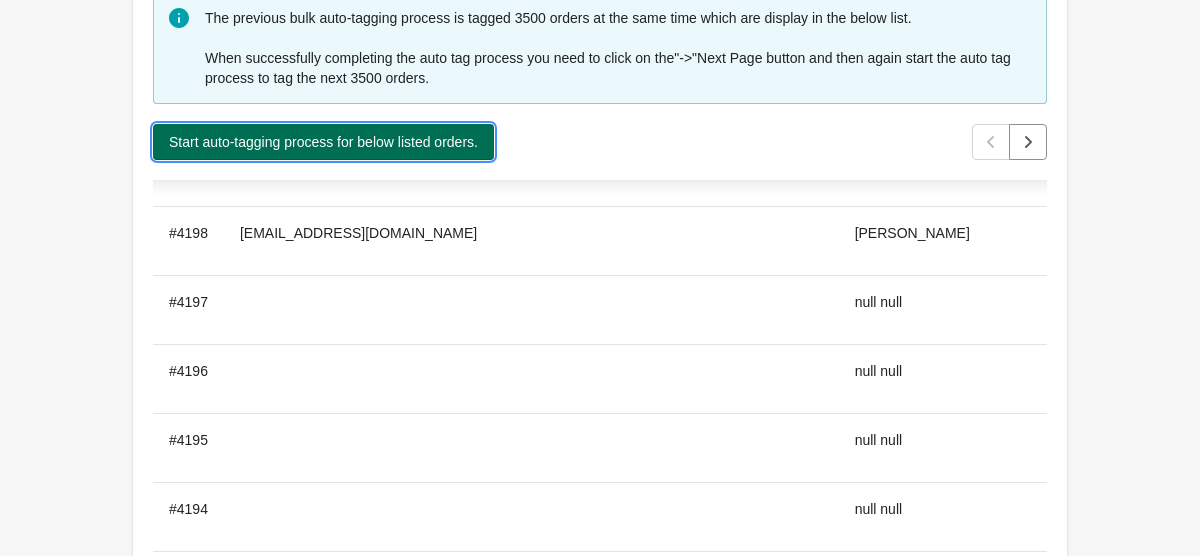 click on "Start auto-tagging process for below listed orders." at bounding box center [323, 142] 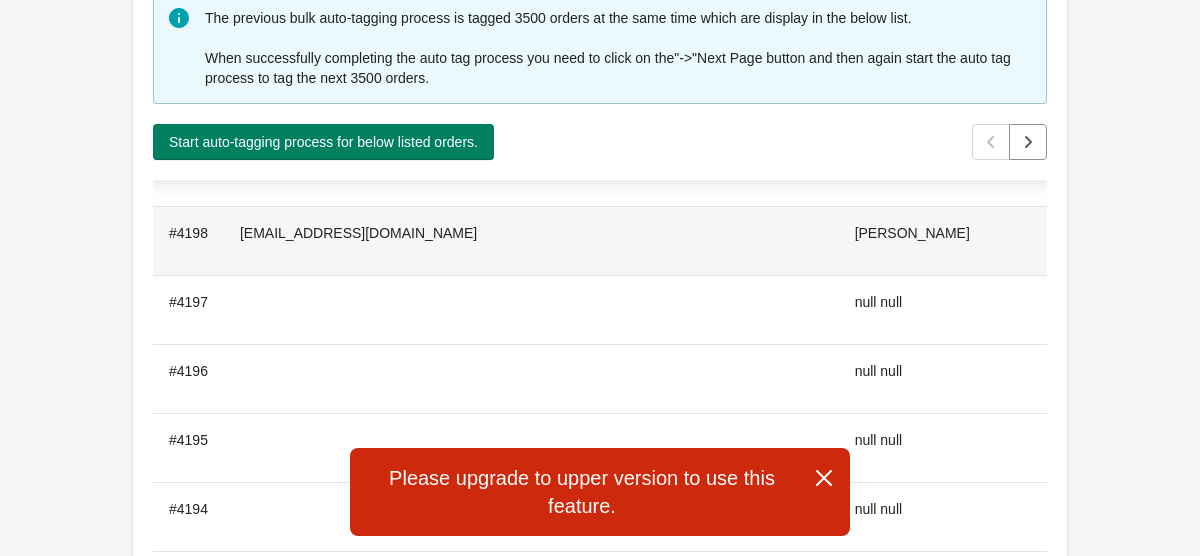 click 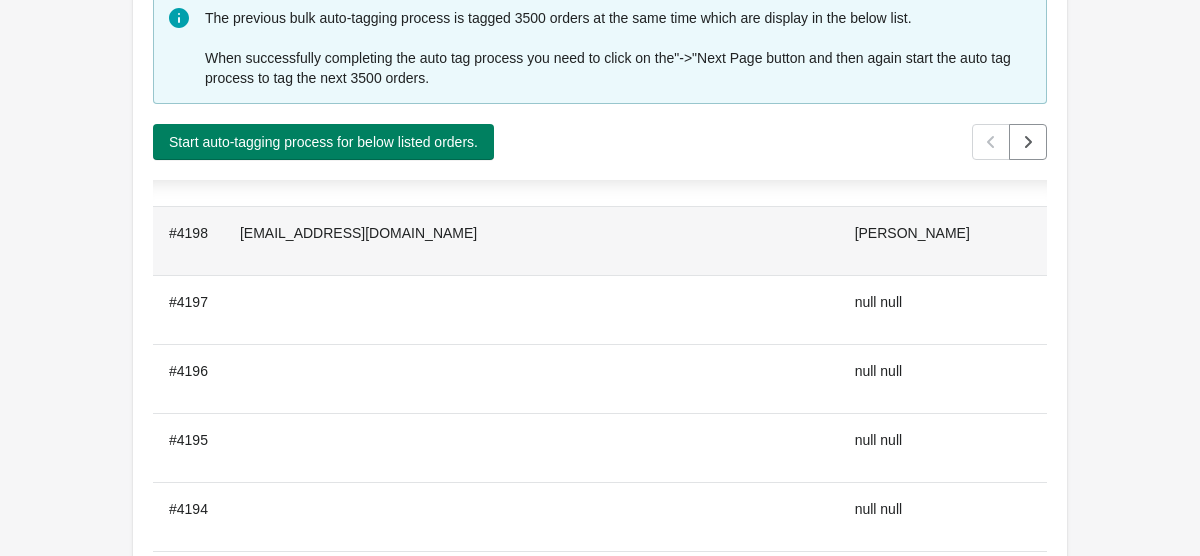 scroll, scrollTop: 52405, scrollLeft: 0, axis: vertical 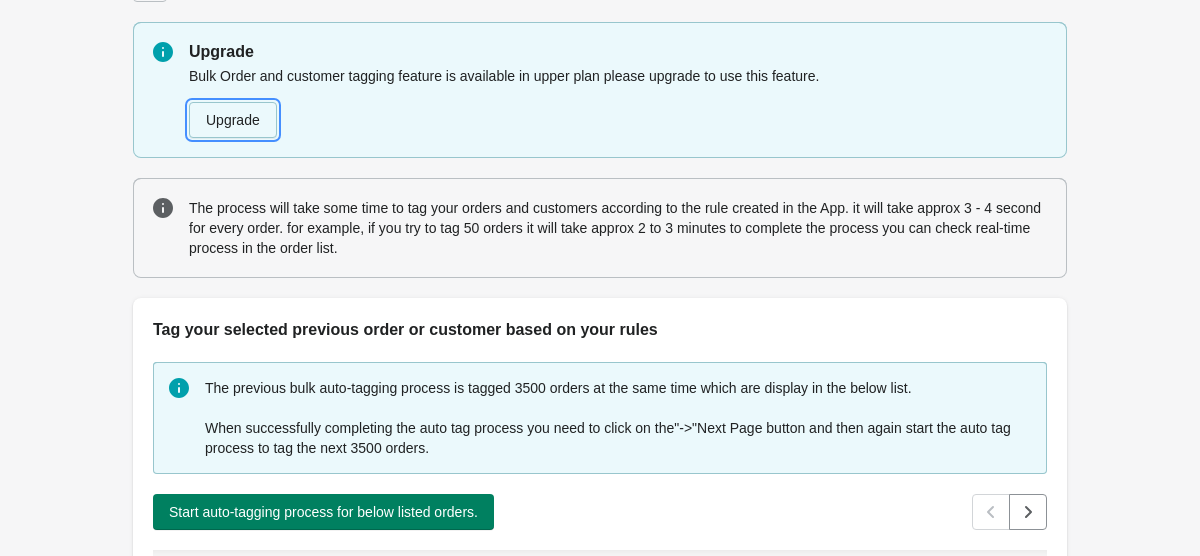 click on "Upgrade" at bounding box center (233, 120) 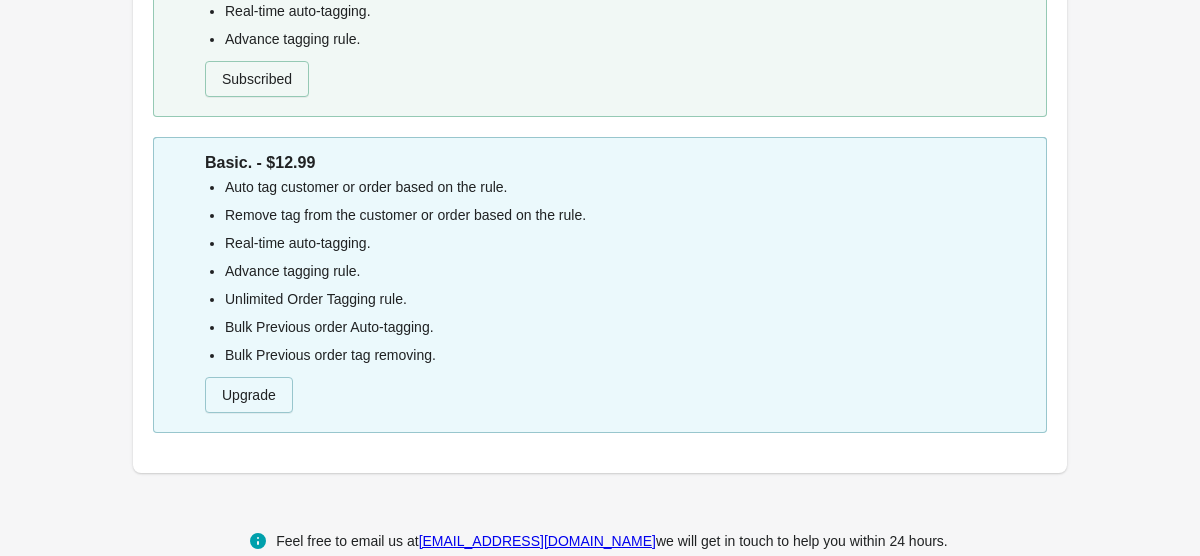 scroll, scrollTop: 258, scrollLeft: 0, axis: vertical 